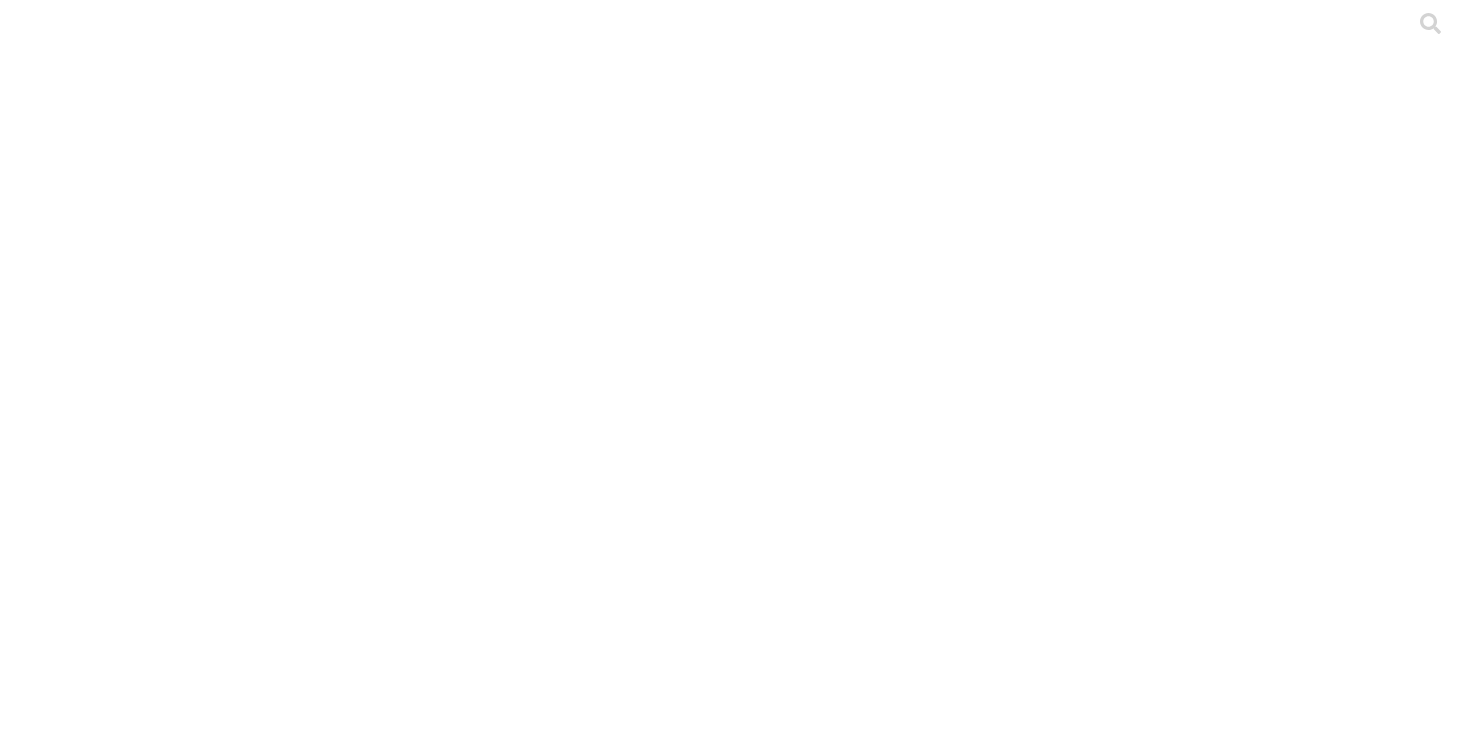 scroll, scrollTop: 0, scrollLeft: 0, axis: both 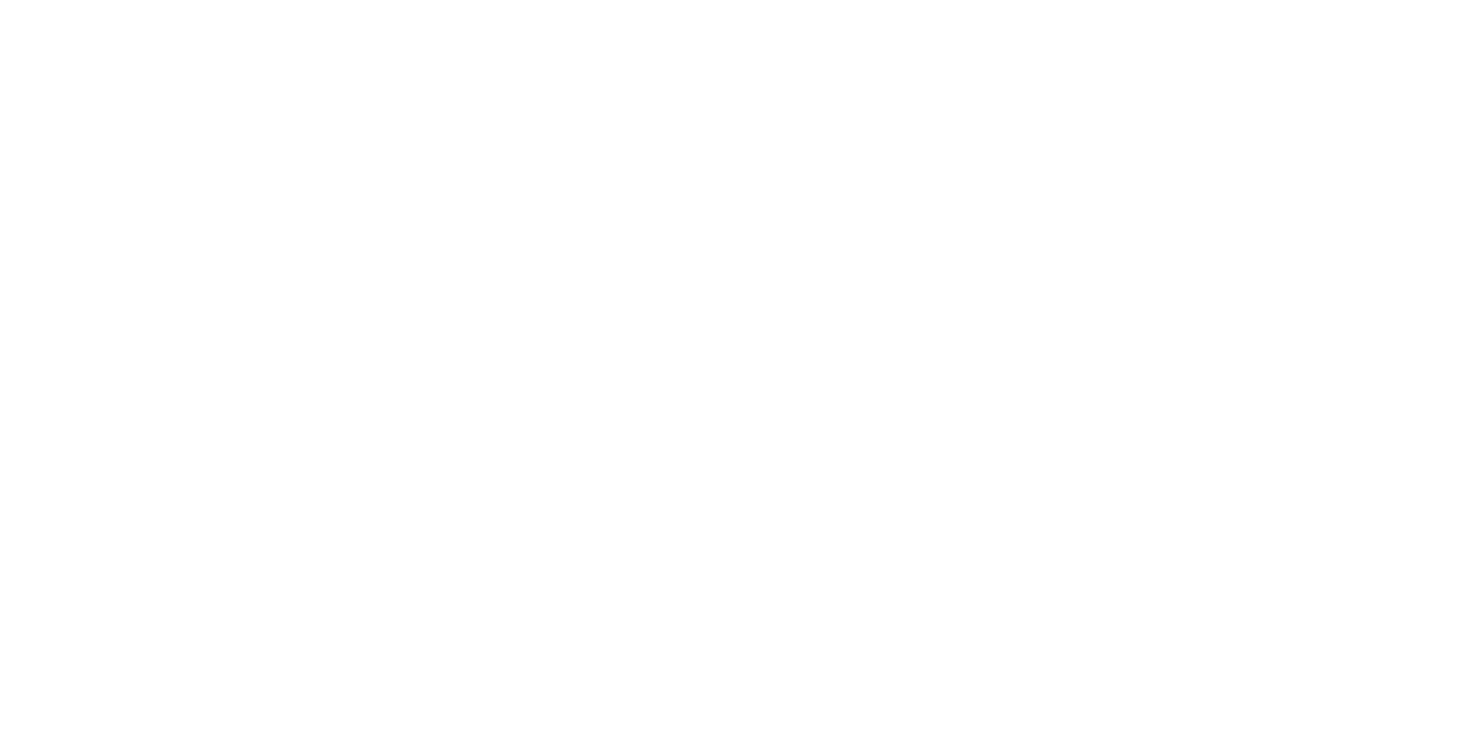 click on "Selecionar   Enviar" at bounding box center (733, 2880) 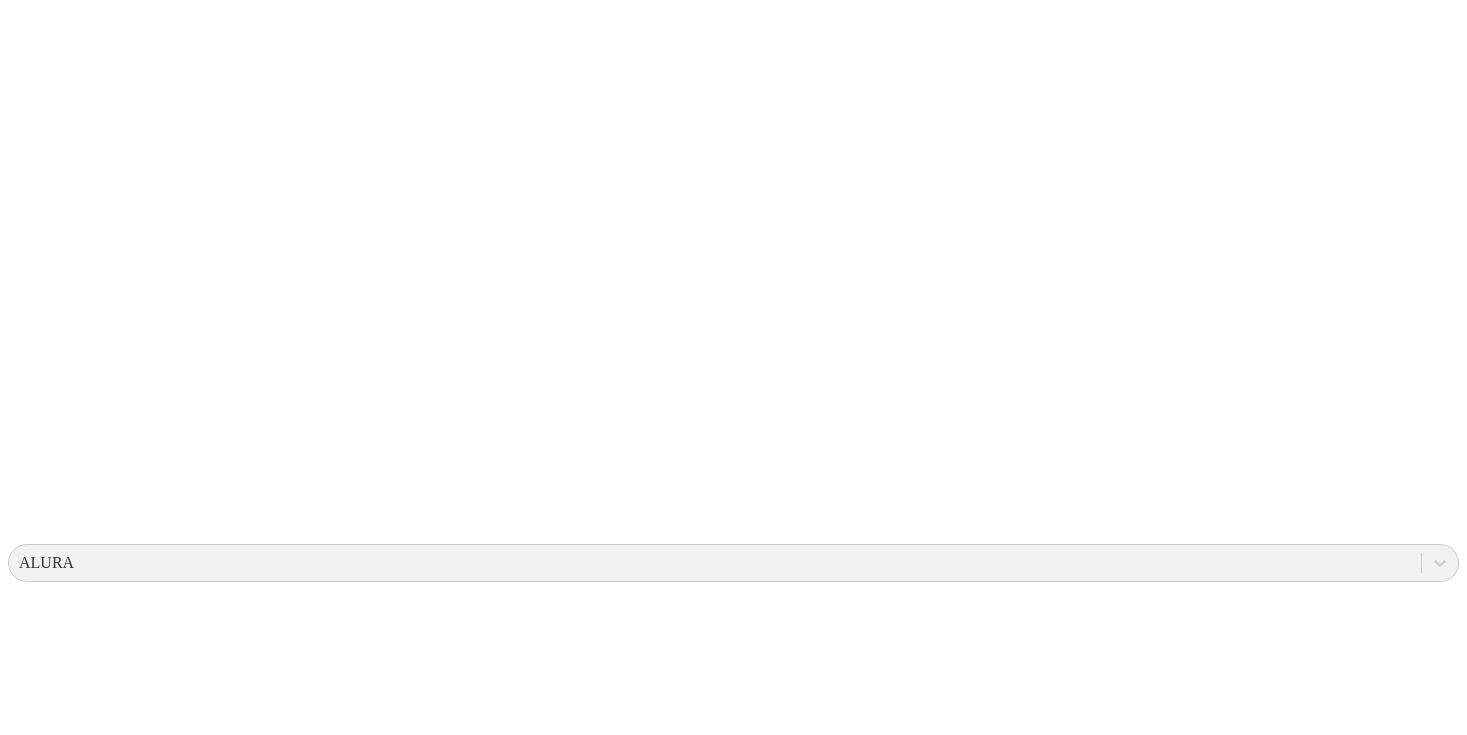 scroll, scrollTop: 768, scrollLeft: 0, axis: vertical 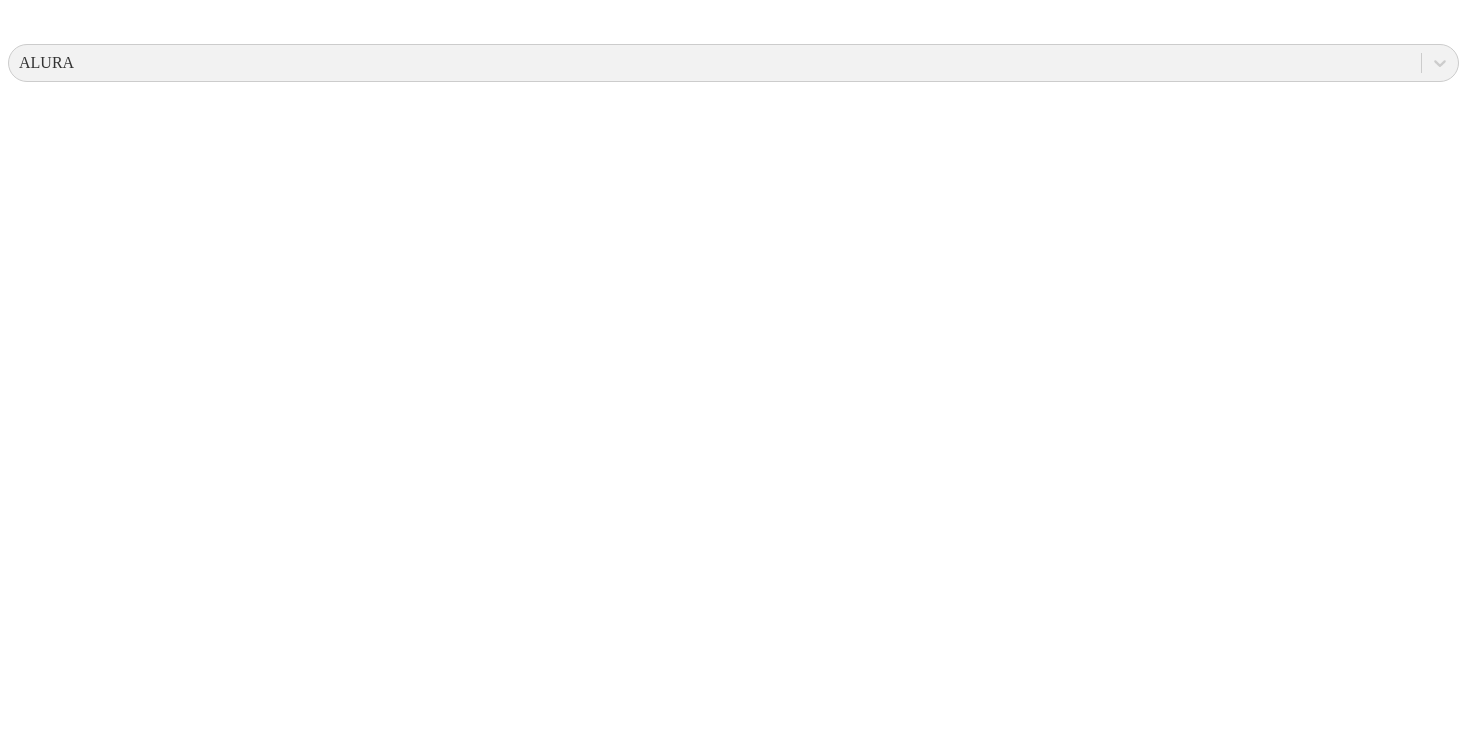 click on "Mostrar más" at bounding box center (733, 3392) 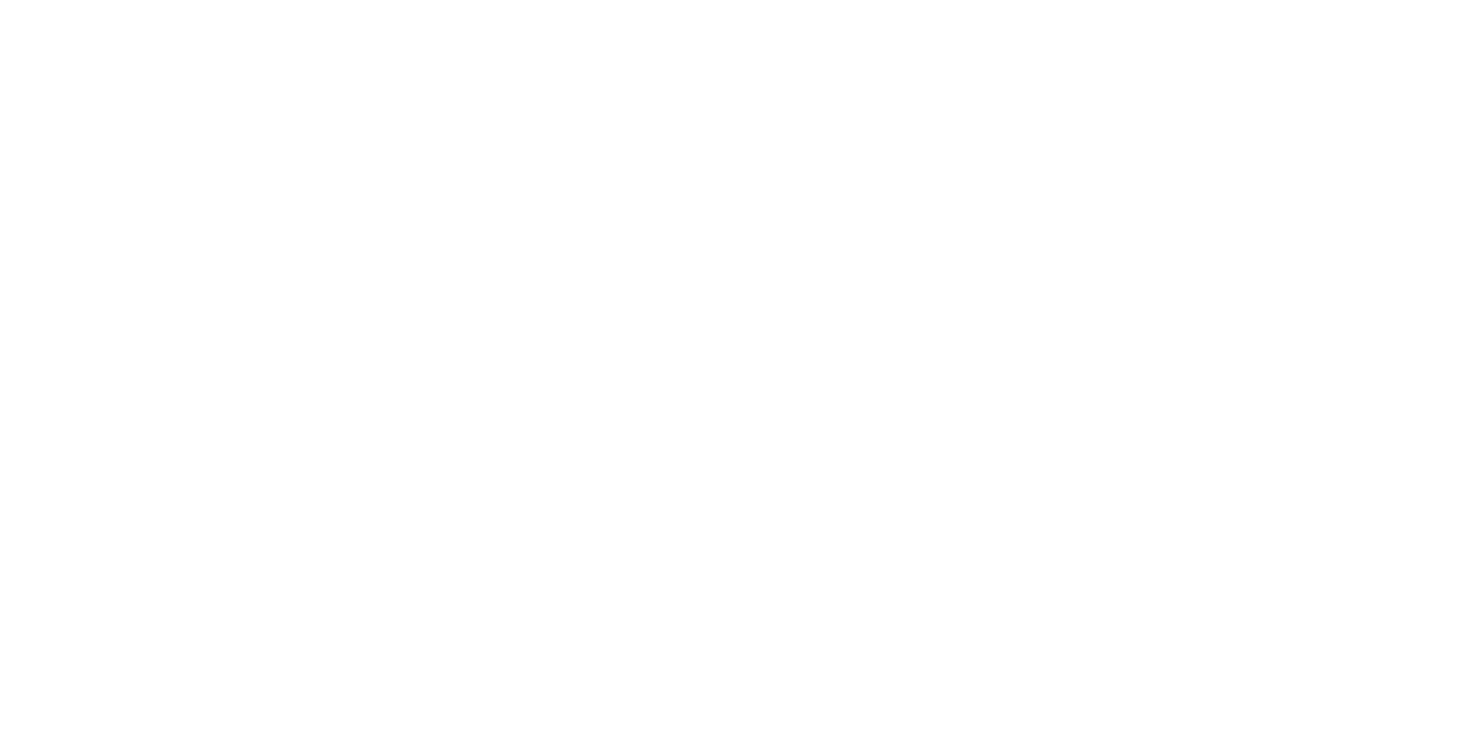 scroll, scrollTop: 52, scrollLeft: 0, axis: vertical 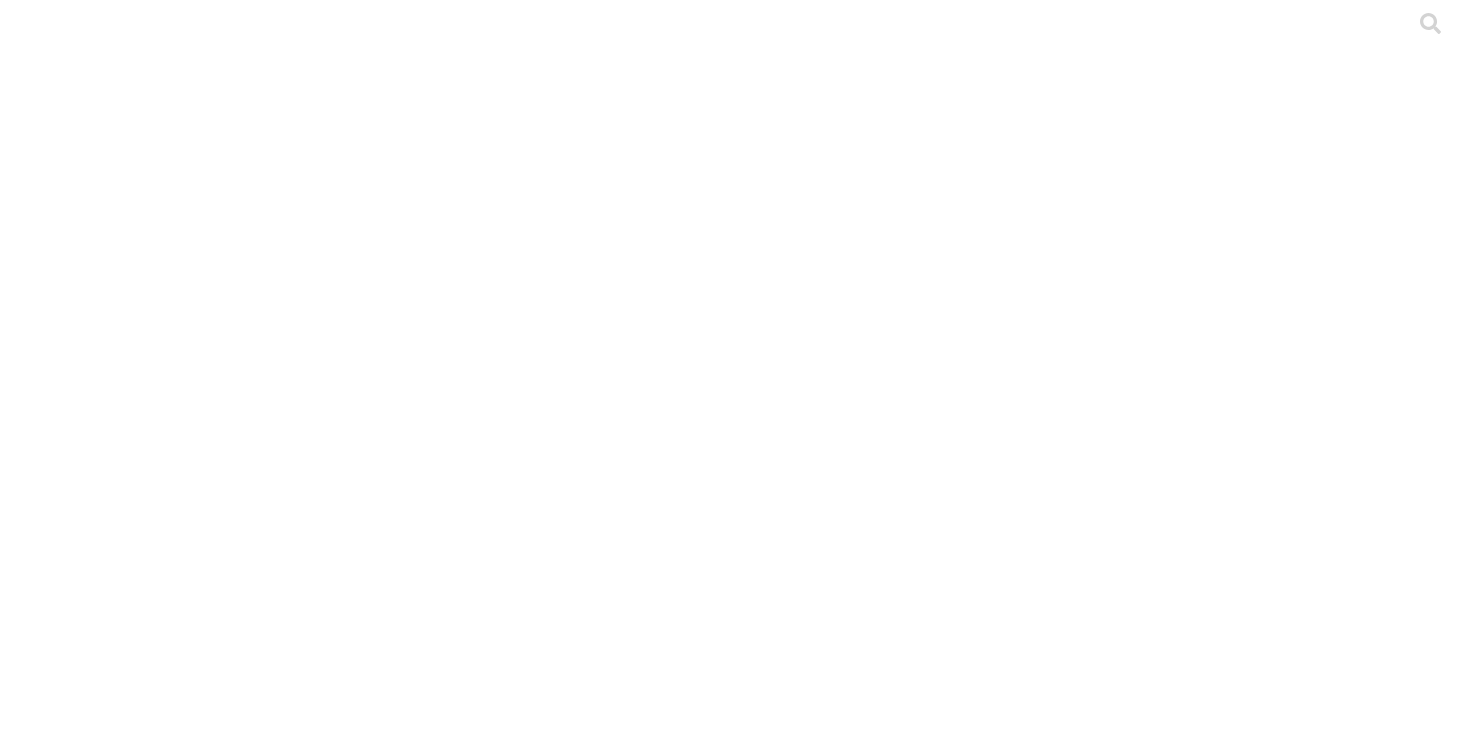 click on ".cls-1 {
fill: #d6d6d6;
}
MICROBIOLOGIA" at bounding box center [733, 6060] 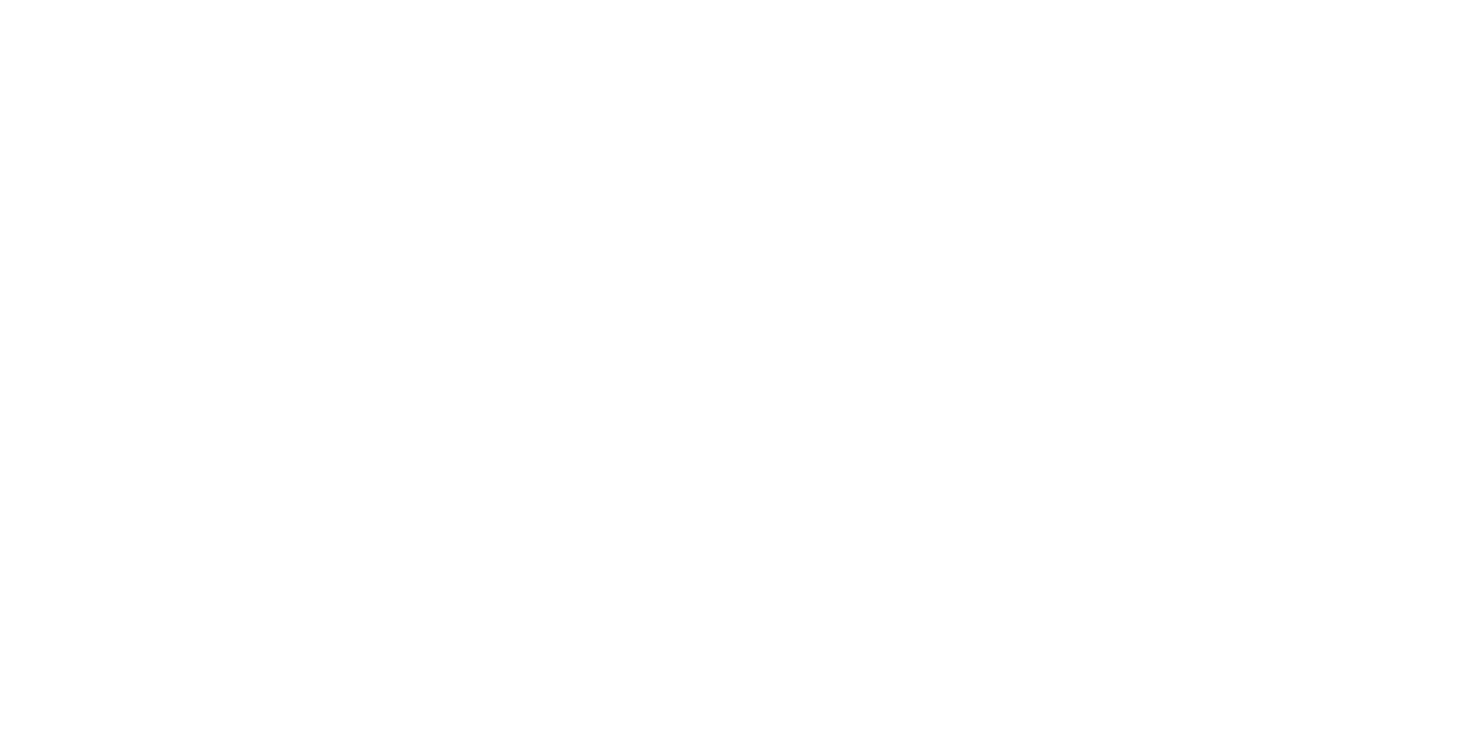 click on "Enviar" at bounding box center [399, 2509] 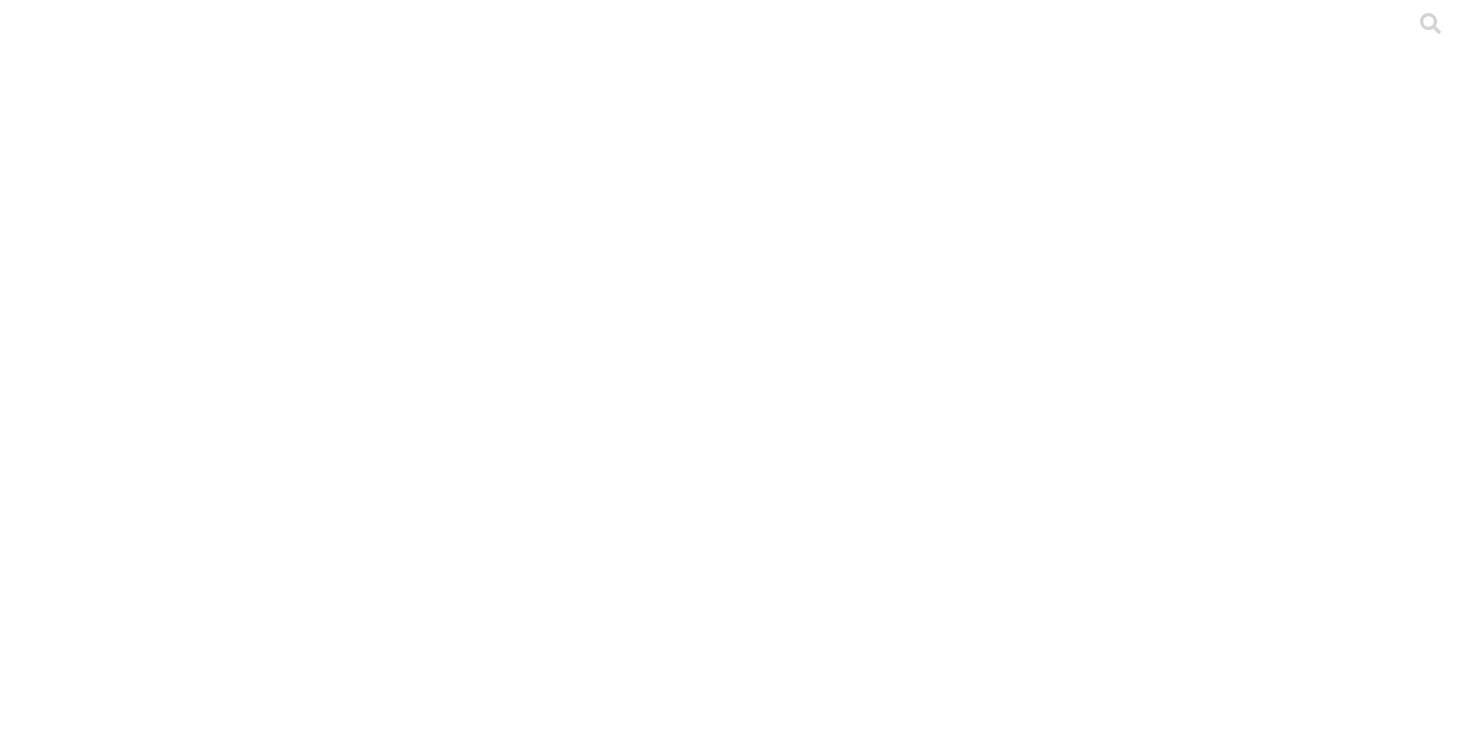 click on "NUEVO FORMATO" at bounding box center [276, 2296] 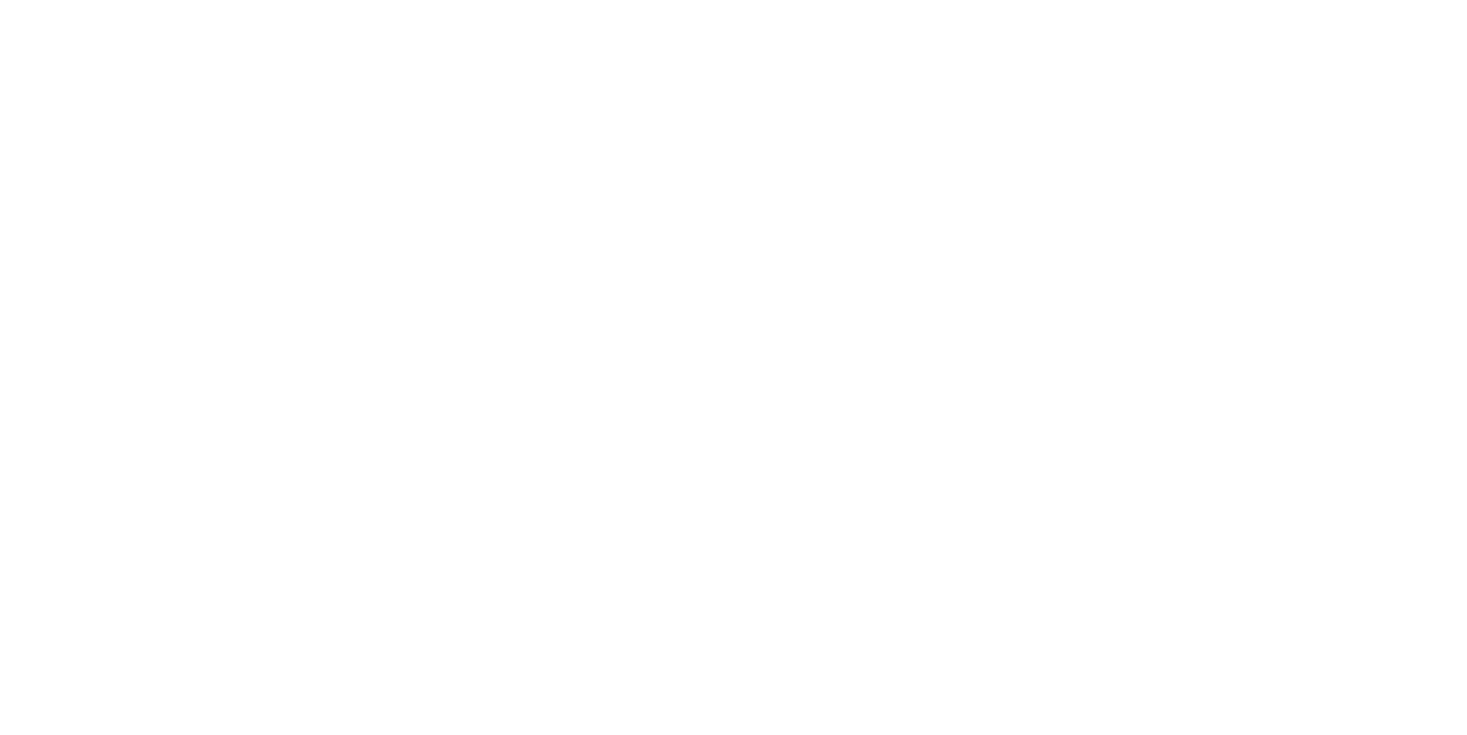 scroll, scrollTop: 116, scrollLeft: 0, axis: vertical 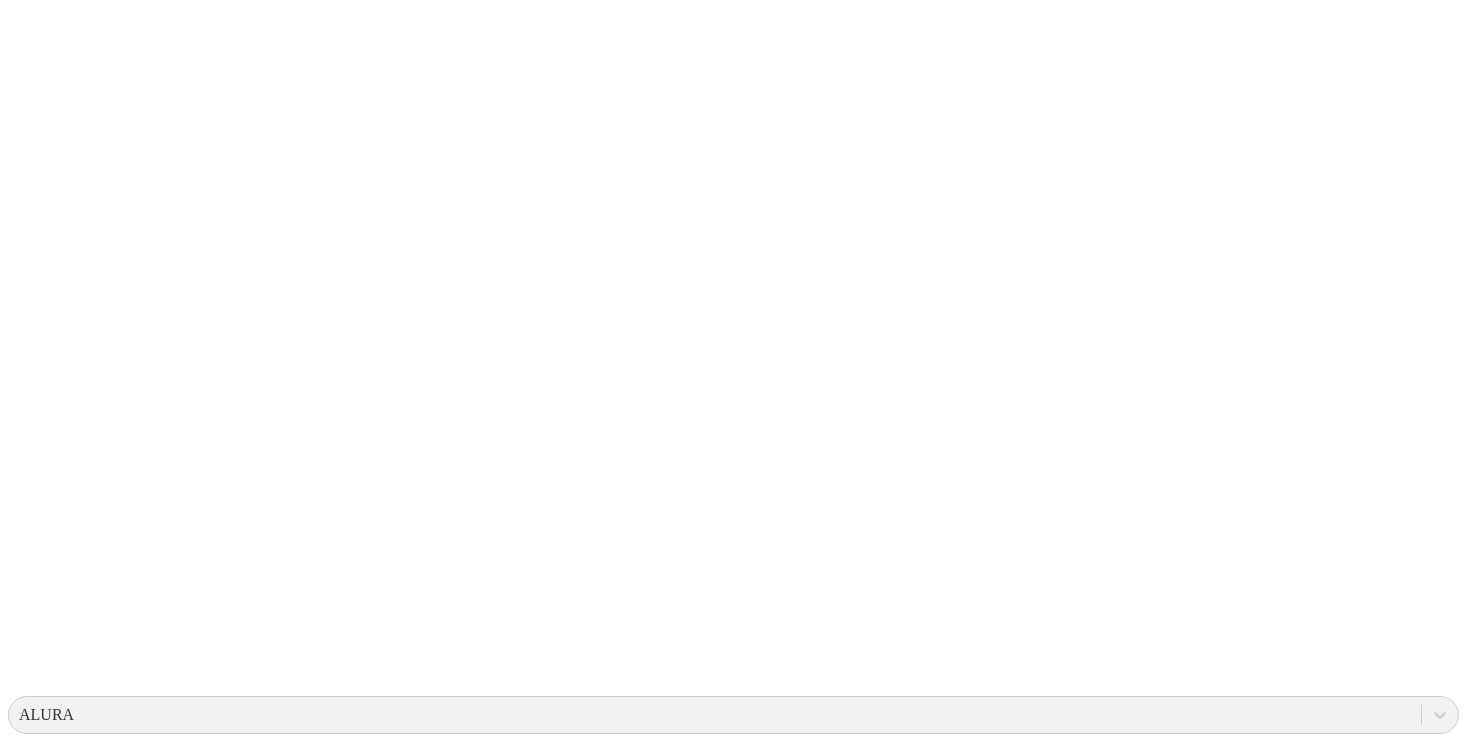 click on "Enviar" at bounding box center [399, 2913] 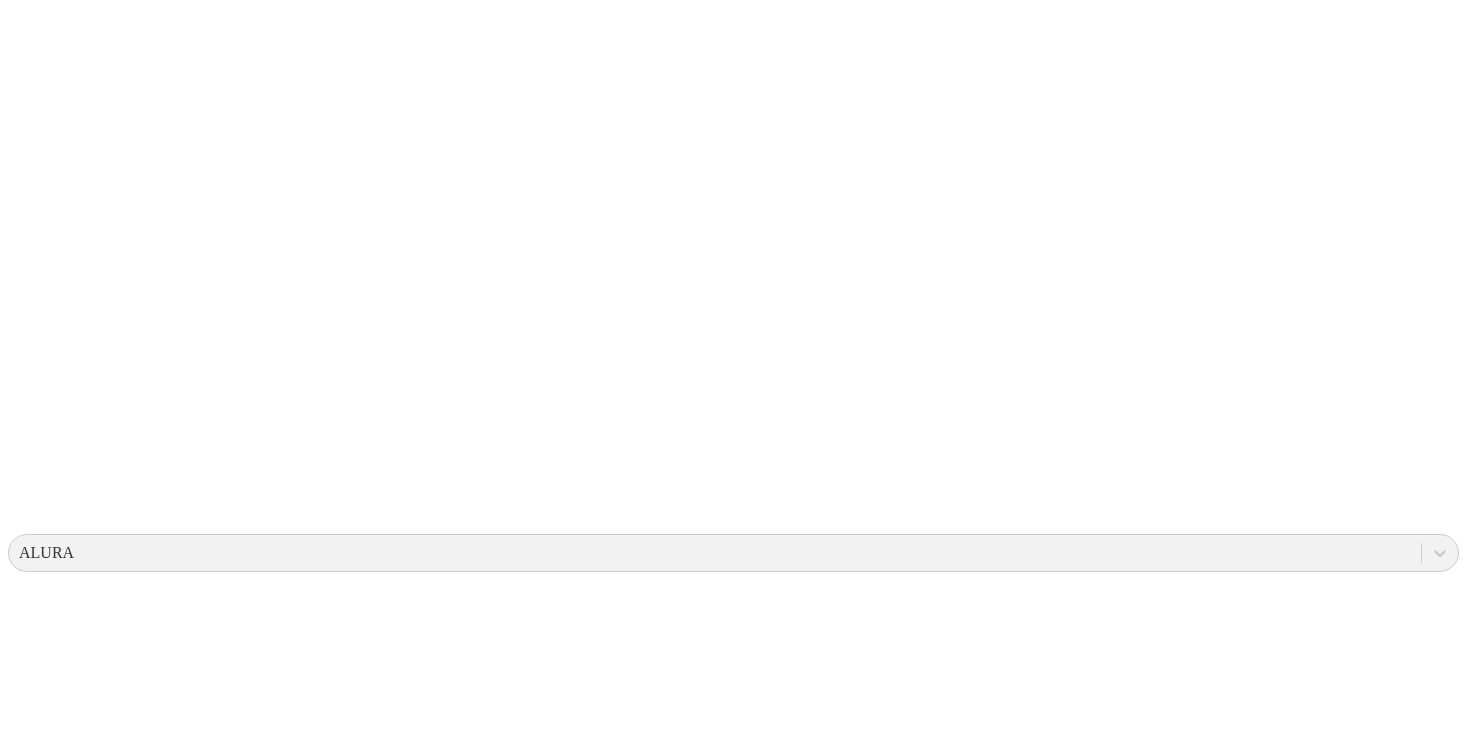 scroll, scrollTop: 0, scrollLeft: 0, axis: both 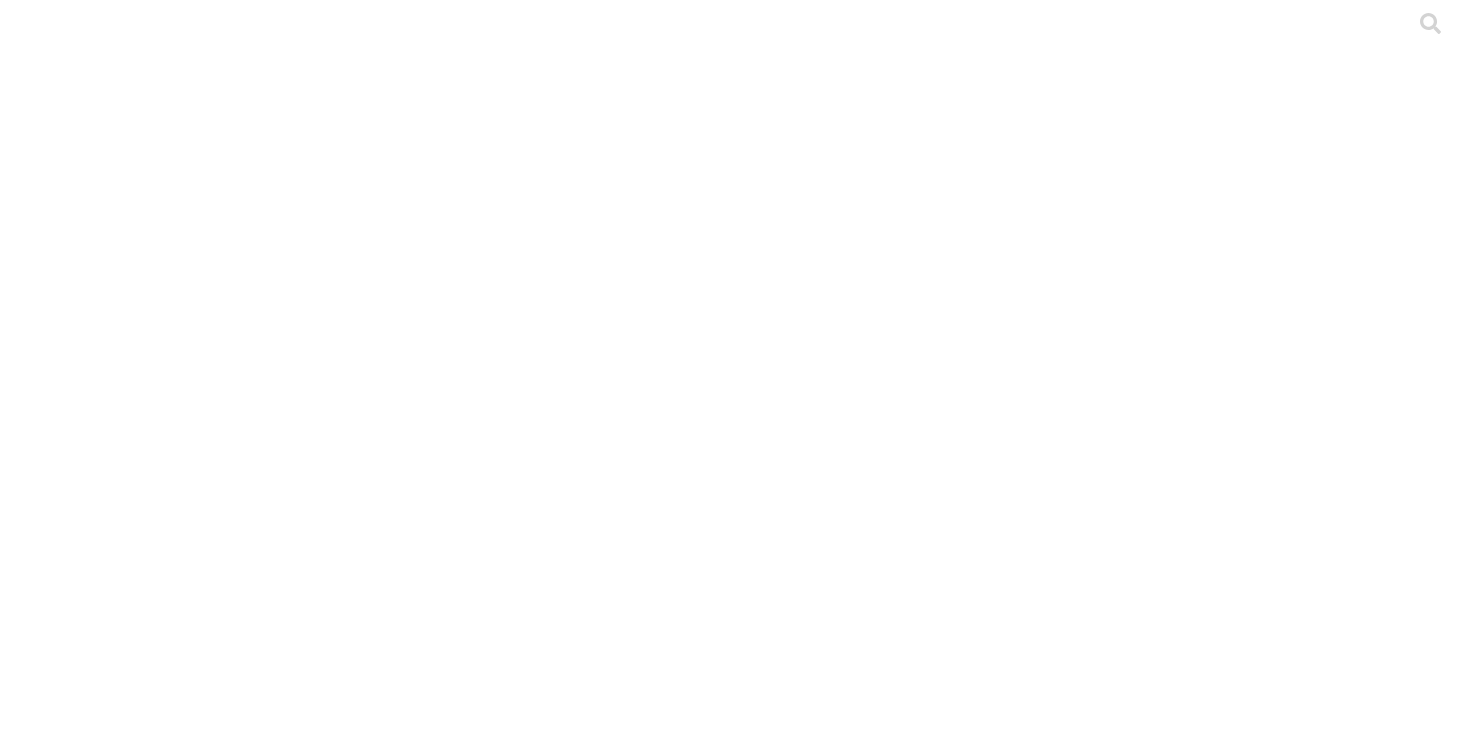 click on "NUEVO FORMATO" at bounding box center [276, 2296] 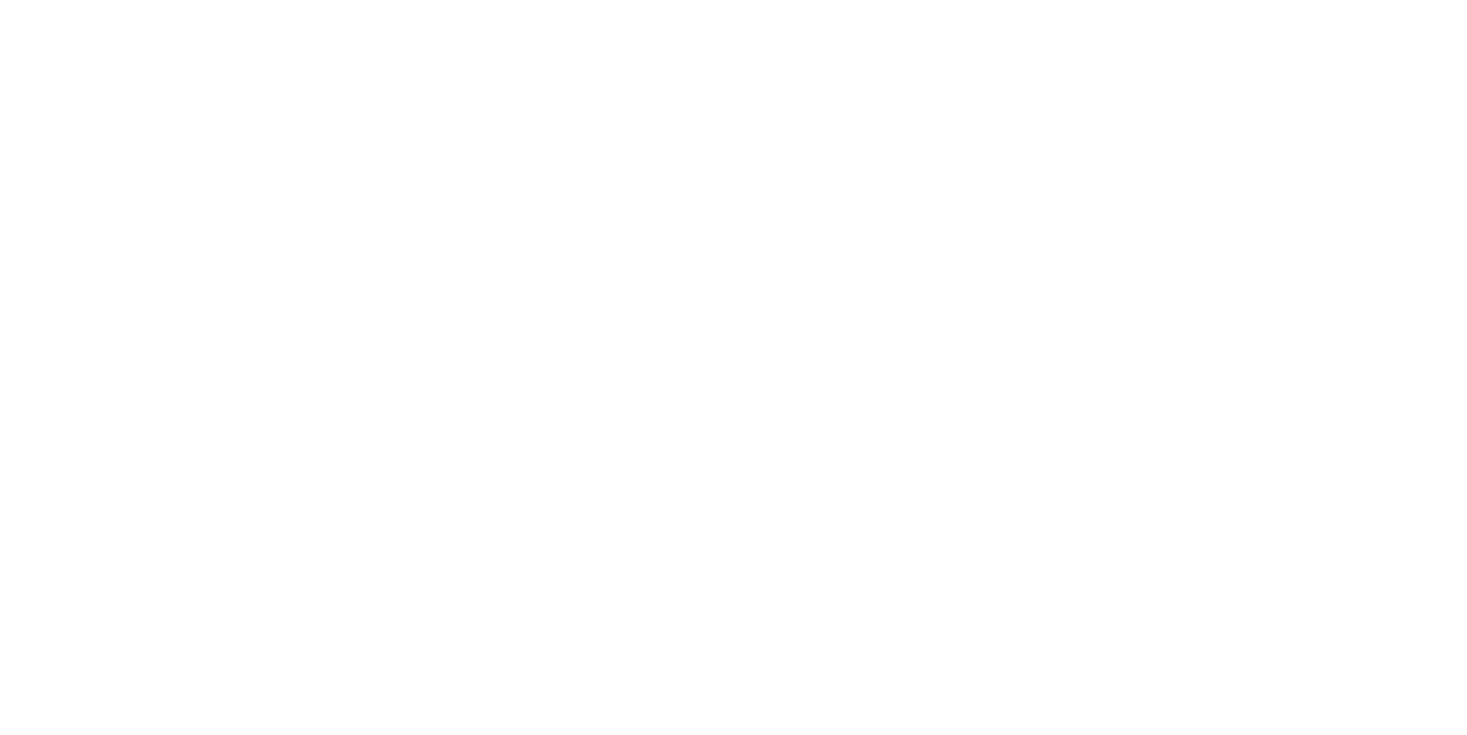 click on "Enviar" at bounding box center [399, 2509] 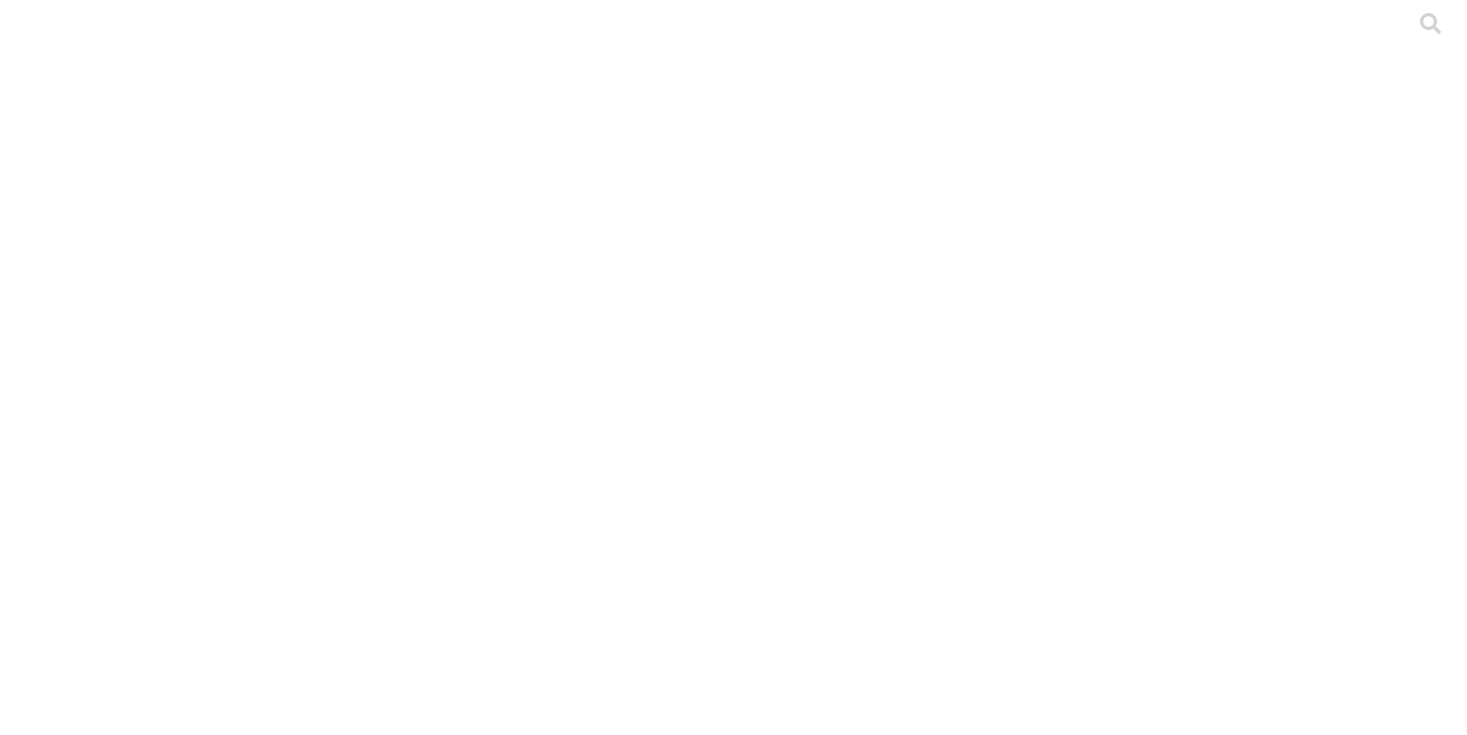 click on "NUEVO FORMATO" at bounding box center (276, 2296) 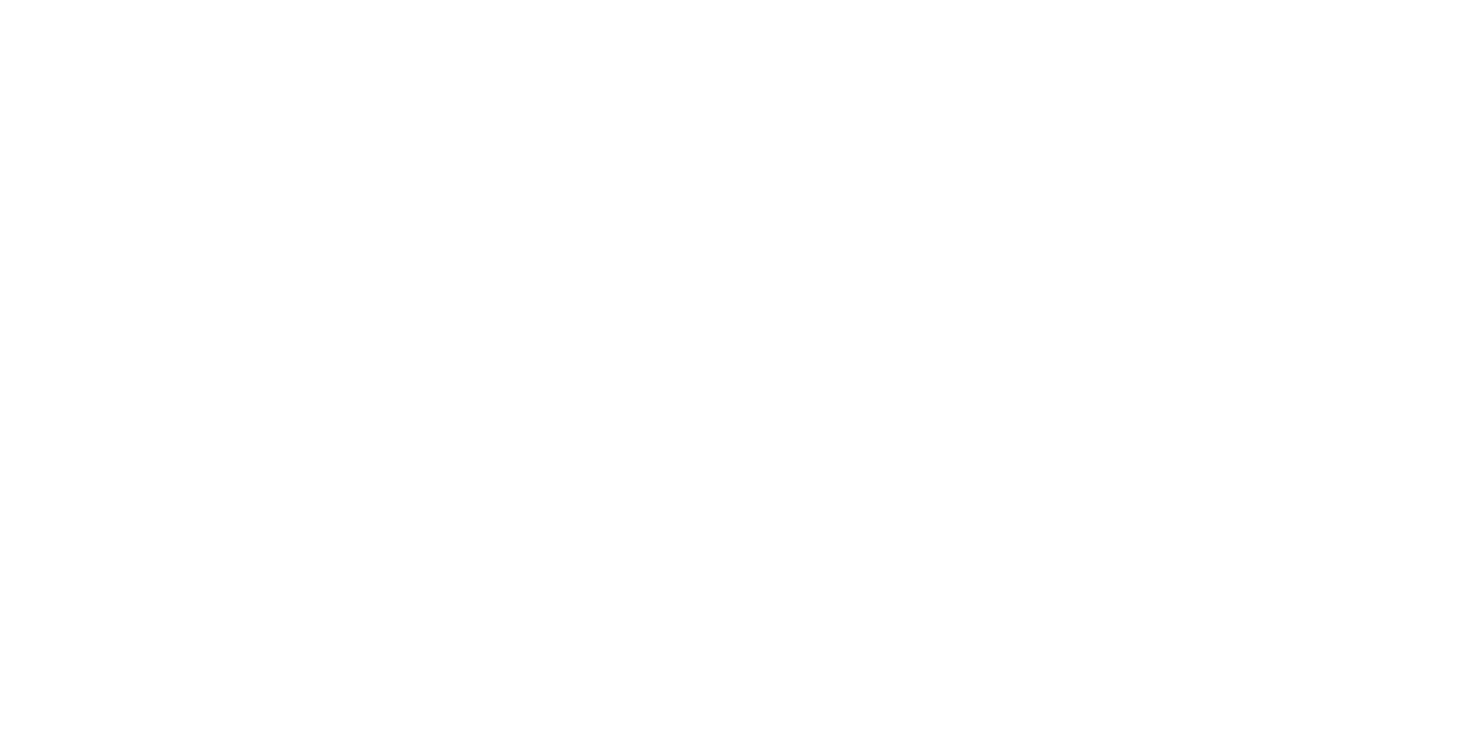click on "Carga de archivos Por favor, nombra y etiqueta tus archivos para una mejor administración. Tamaño máximo permitido 50MB Los archivos se cargarán en la ruta:  Principal/ETL/LABORATORIO/NUEVO FORMATO/ANTIBIOGRAMAS Antibiograma - resultados-oaj040-carmelita-no25073626-paj146-articulacione.xlsx Selecionar   Enviar" at bounding box center [733, 2389] 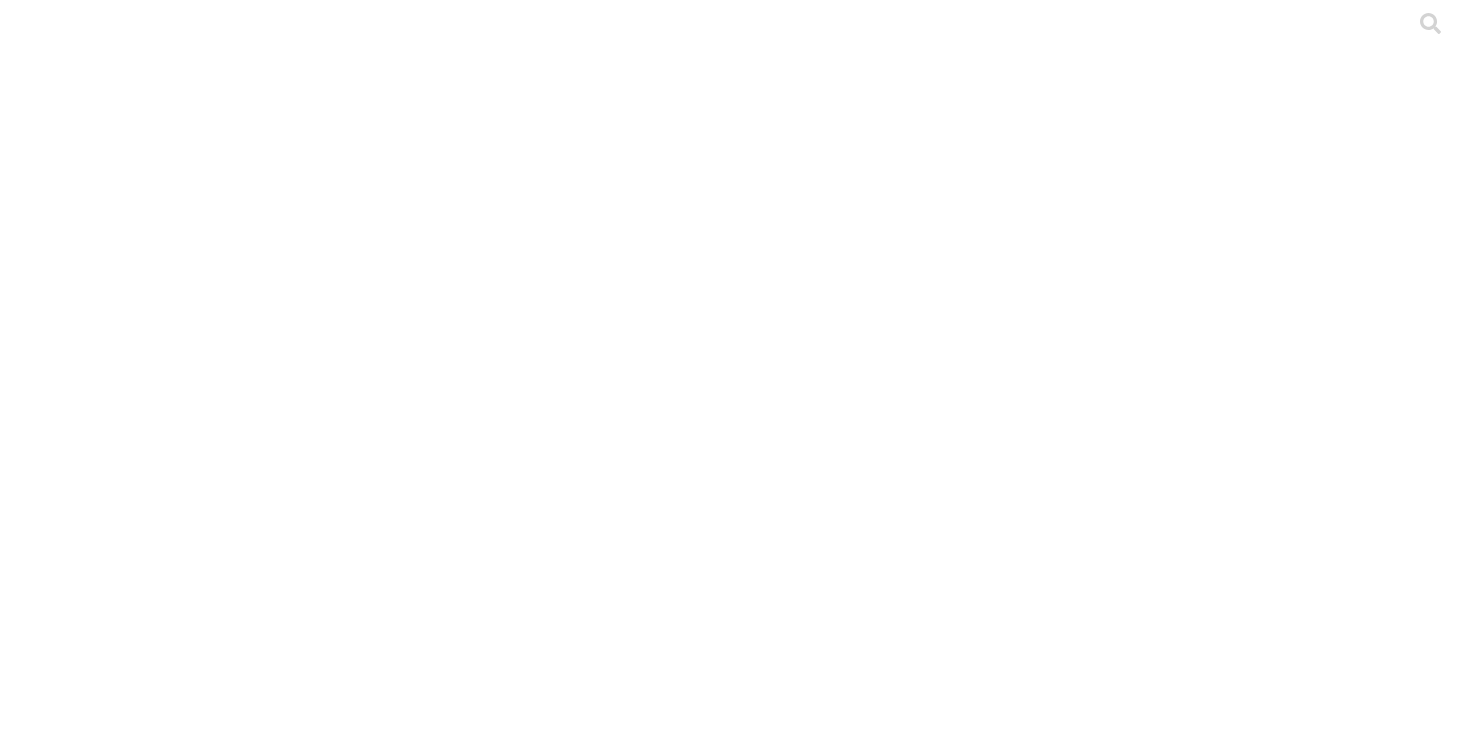 click on "NUEVO FORMATO" at bounding box center (276, 2296) 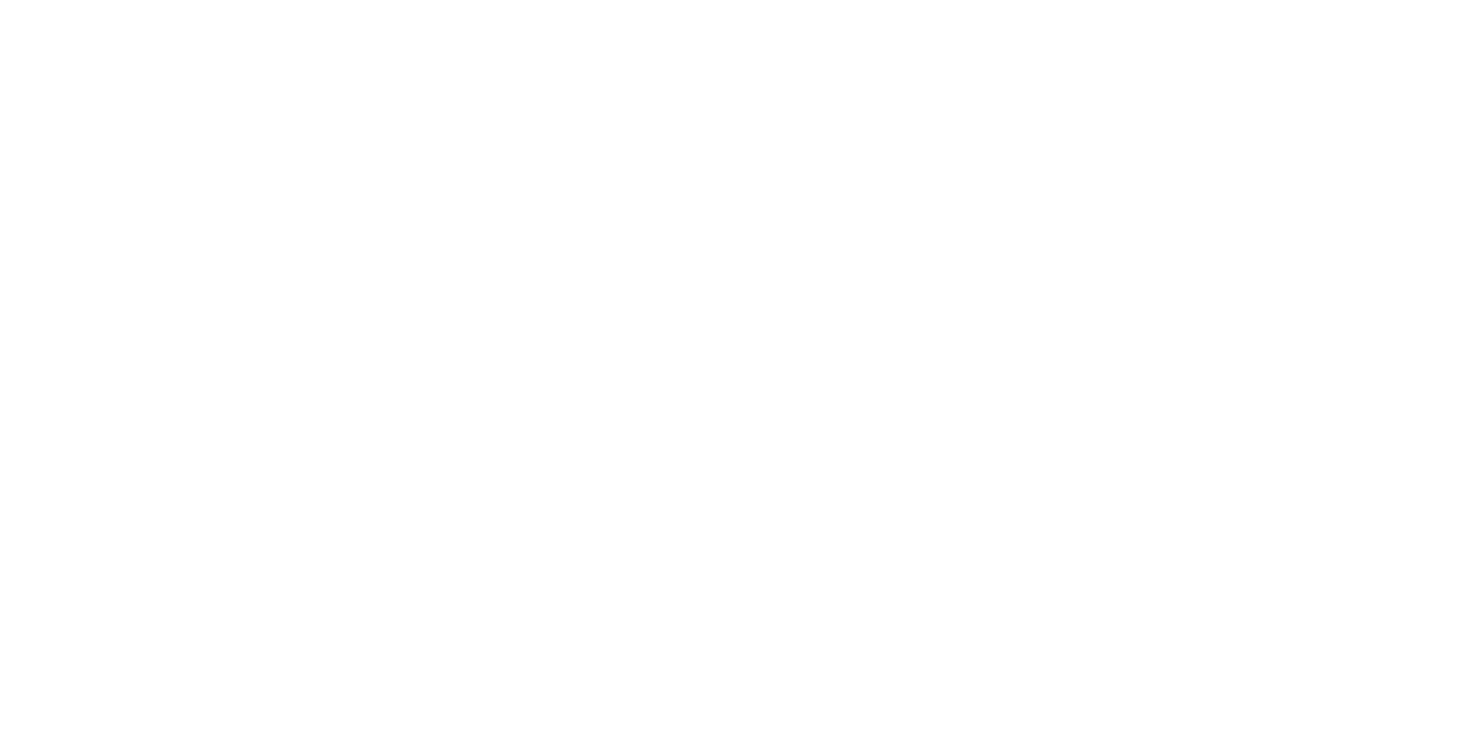 click on "Enviar" at bounding box center [399, 2509] 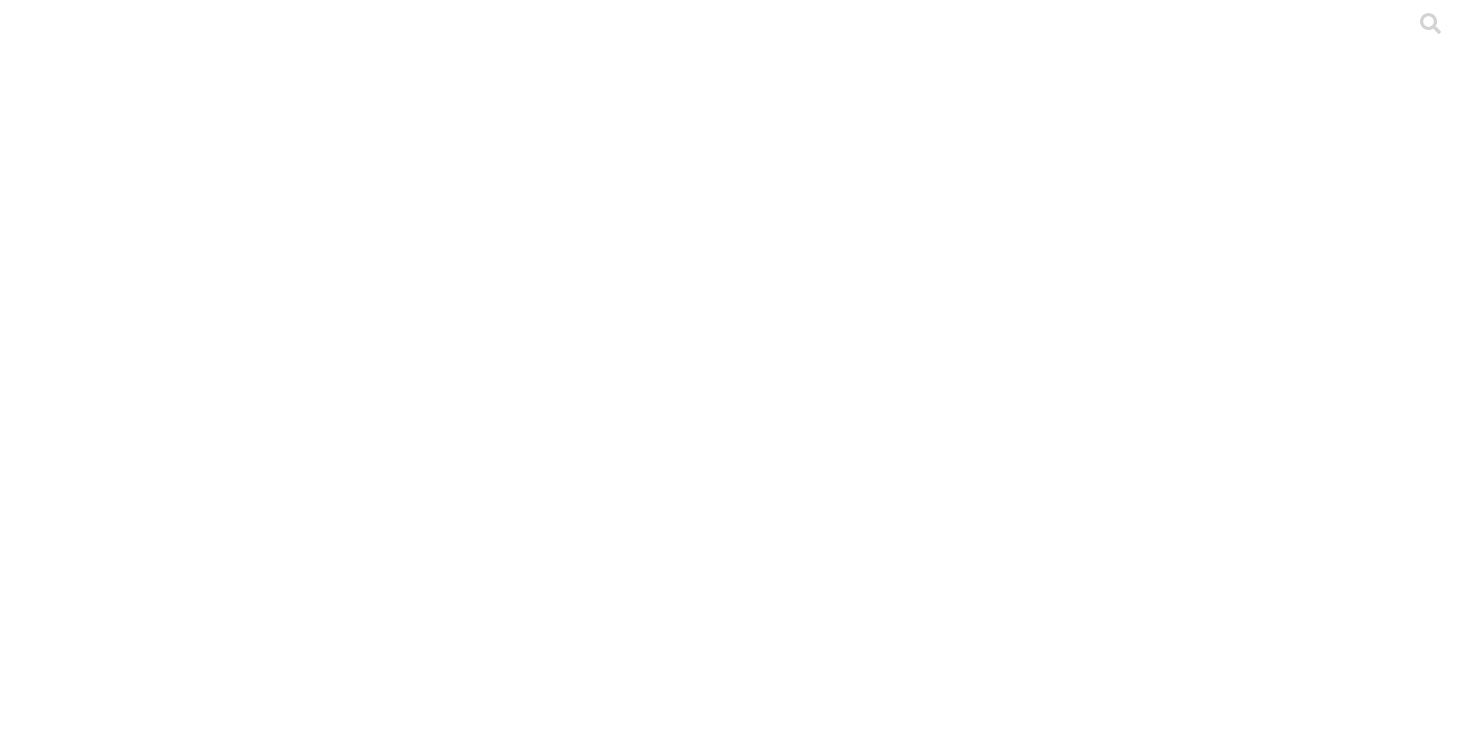 click on "LABORATORIO" at bounding box center (151, 2296) 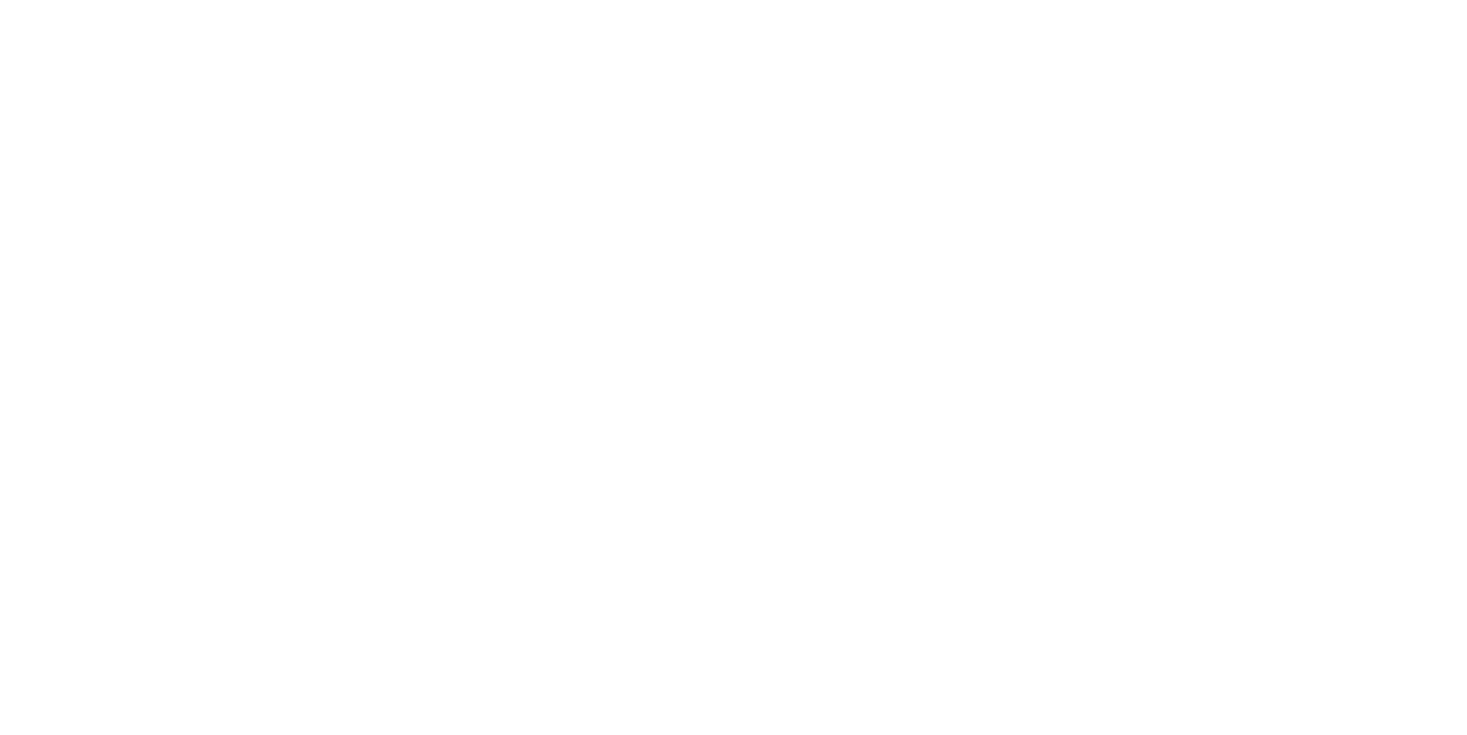 click on "Enviar" at bounding box center [399, 2509] 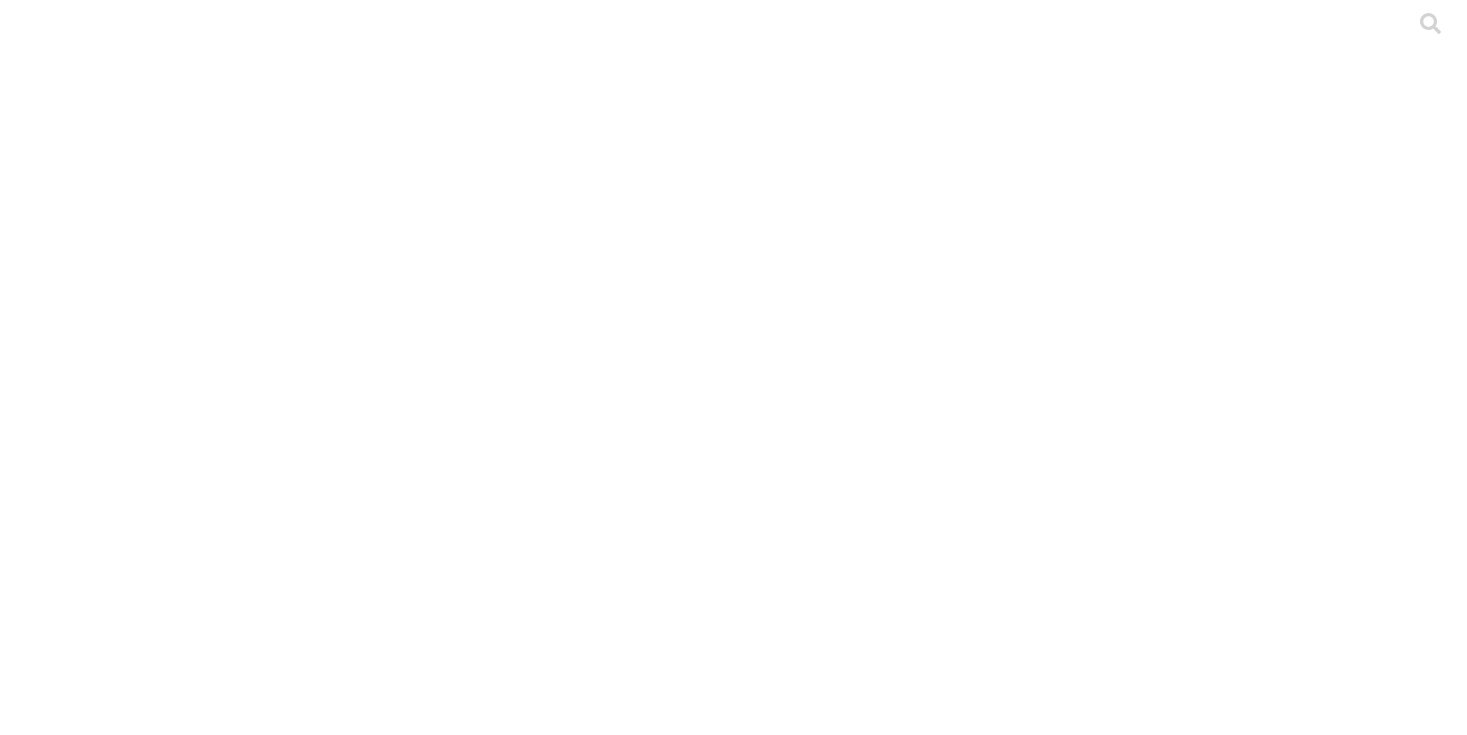 click on "NUEVO FORMATO" at bounding box center (276, 2296) 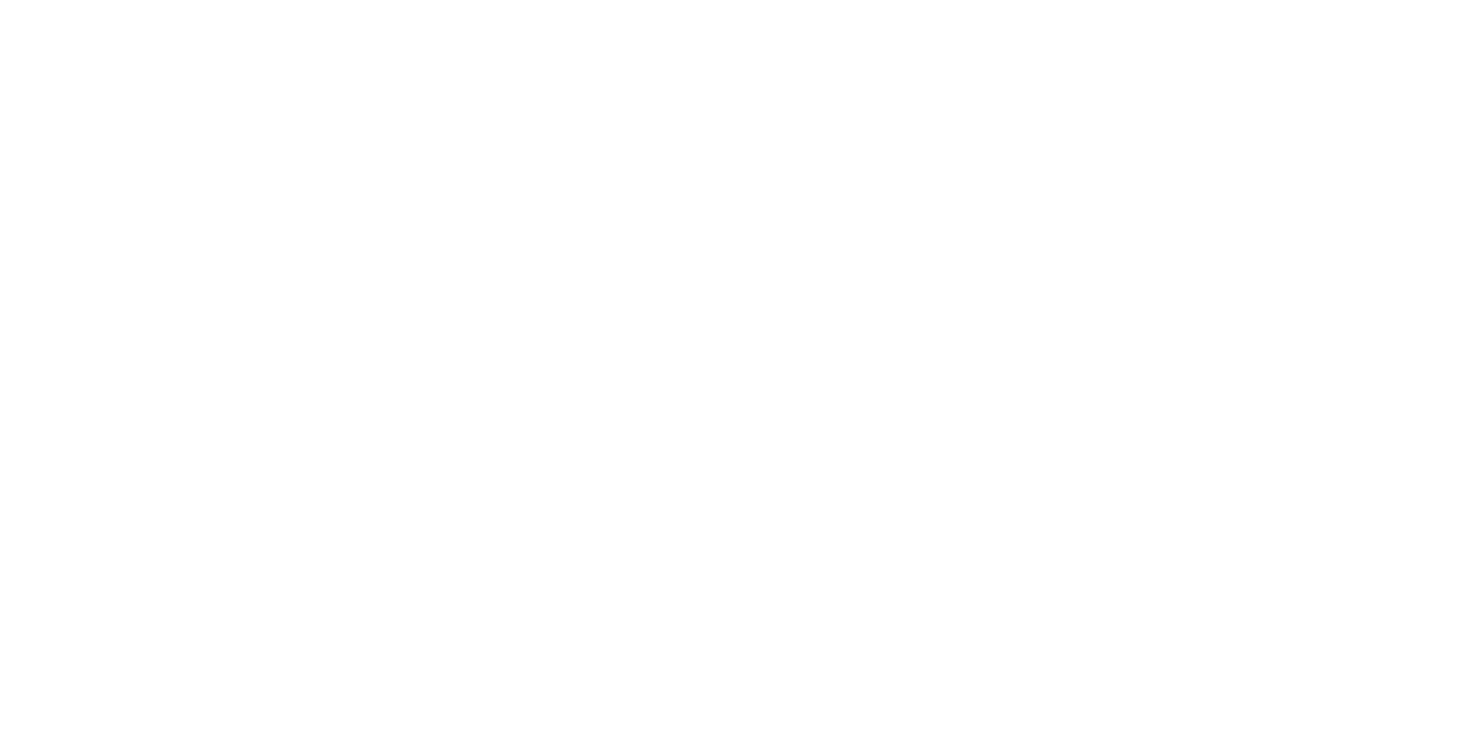 click on "Enviar" at bounding box center [399, 2881] 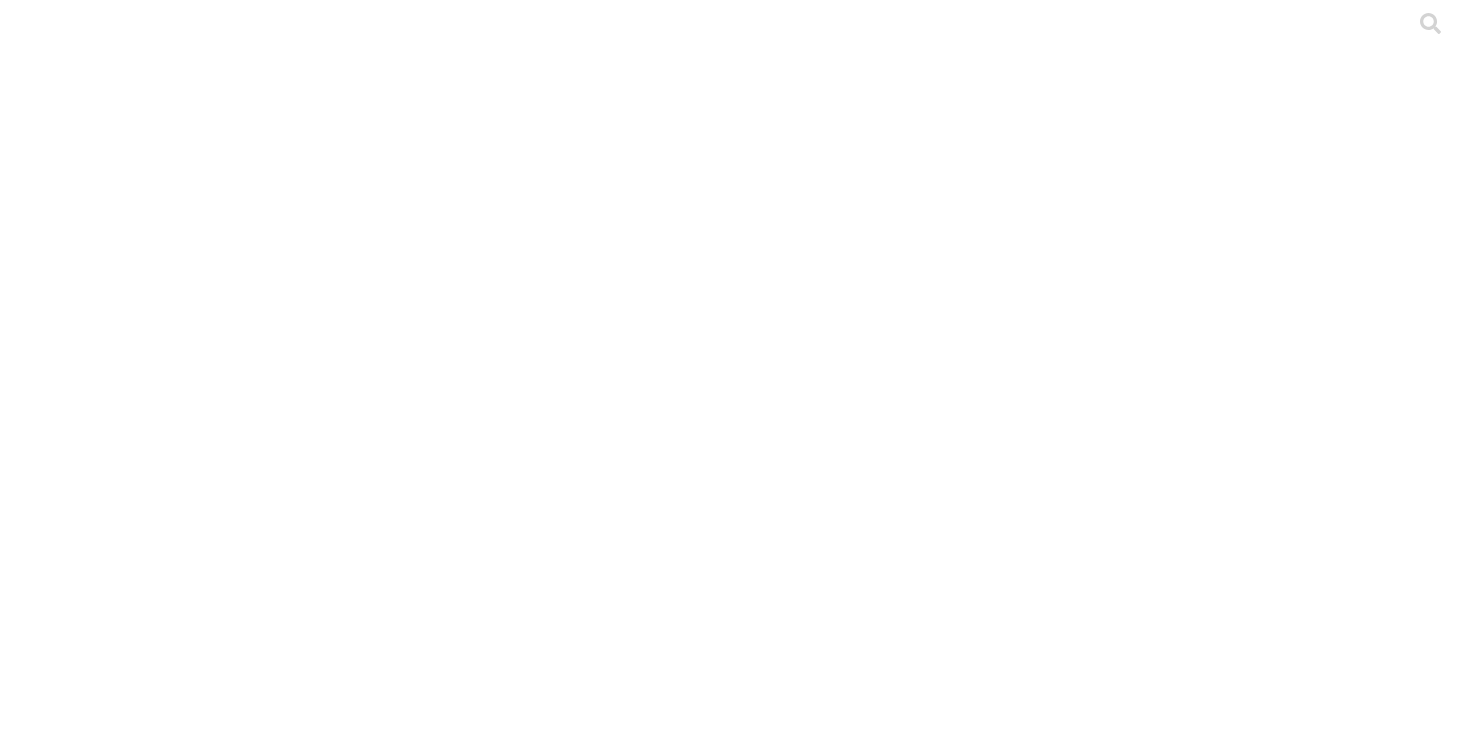 click on "NUEVO FORMATO" at bounding box center [276, 2296] 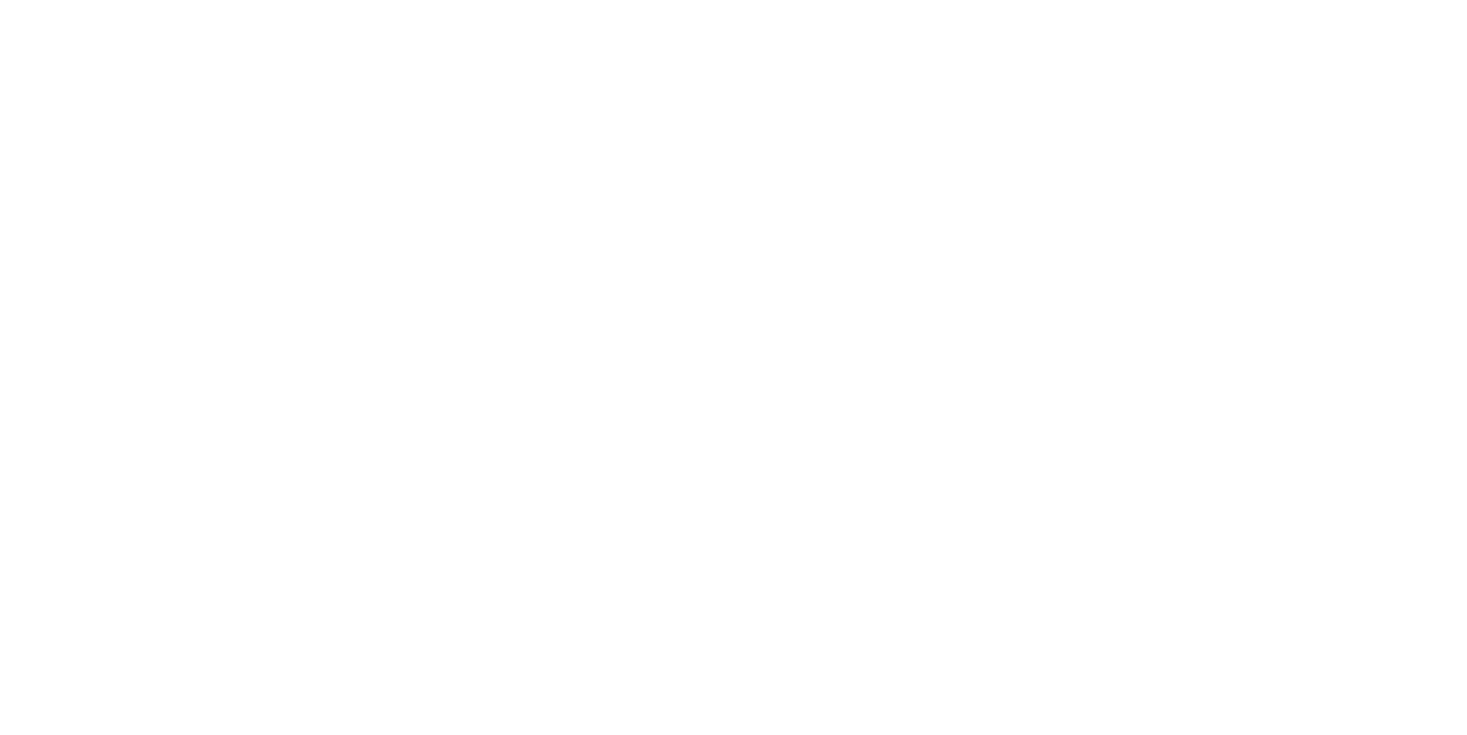 click on "Enviar" at bounding box center [399, 2509] 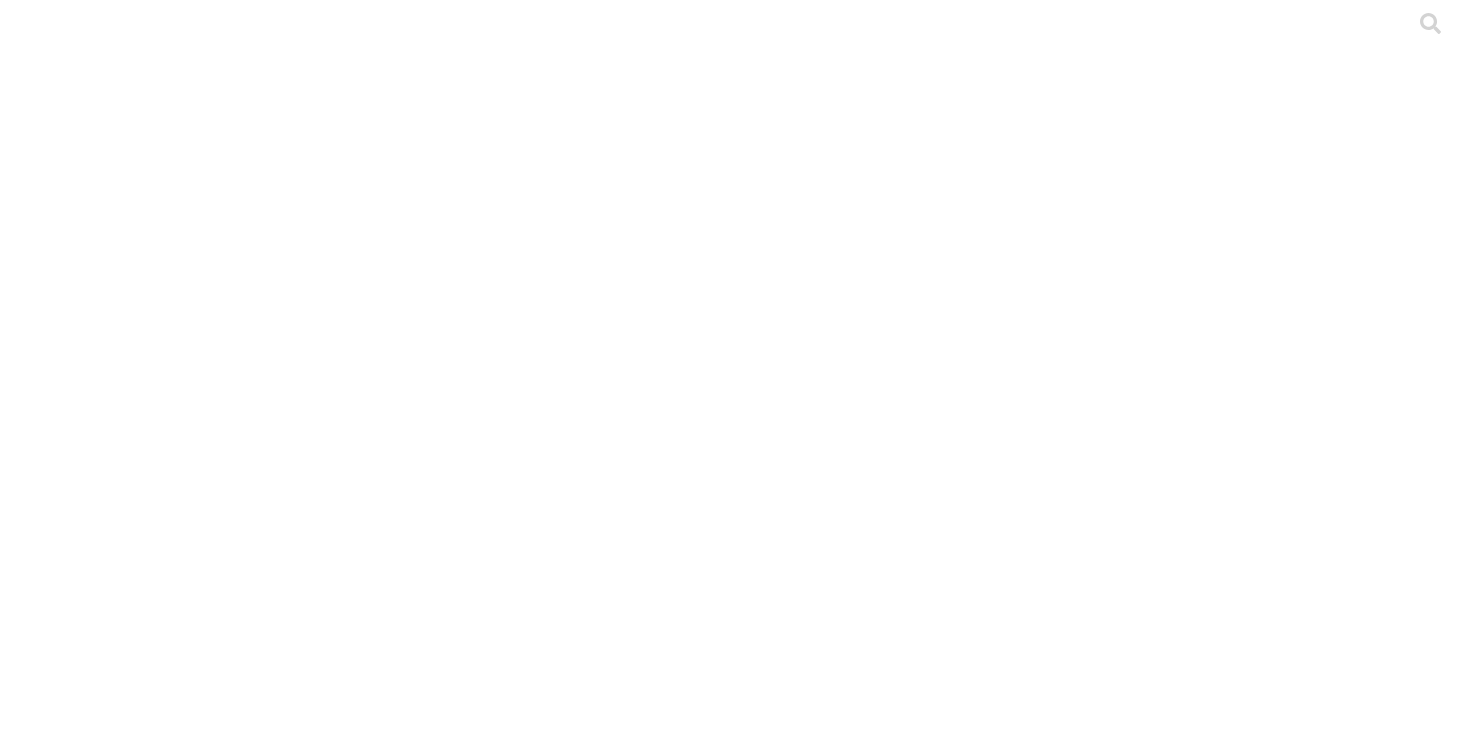 click on "NUEVO FORMATO" at bounding box center [276, 2296] 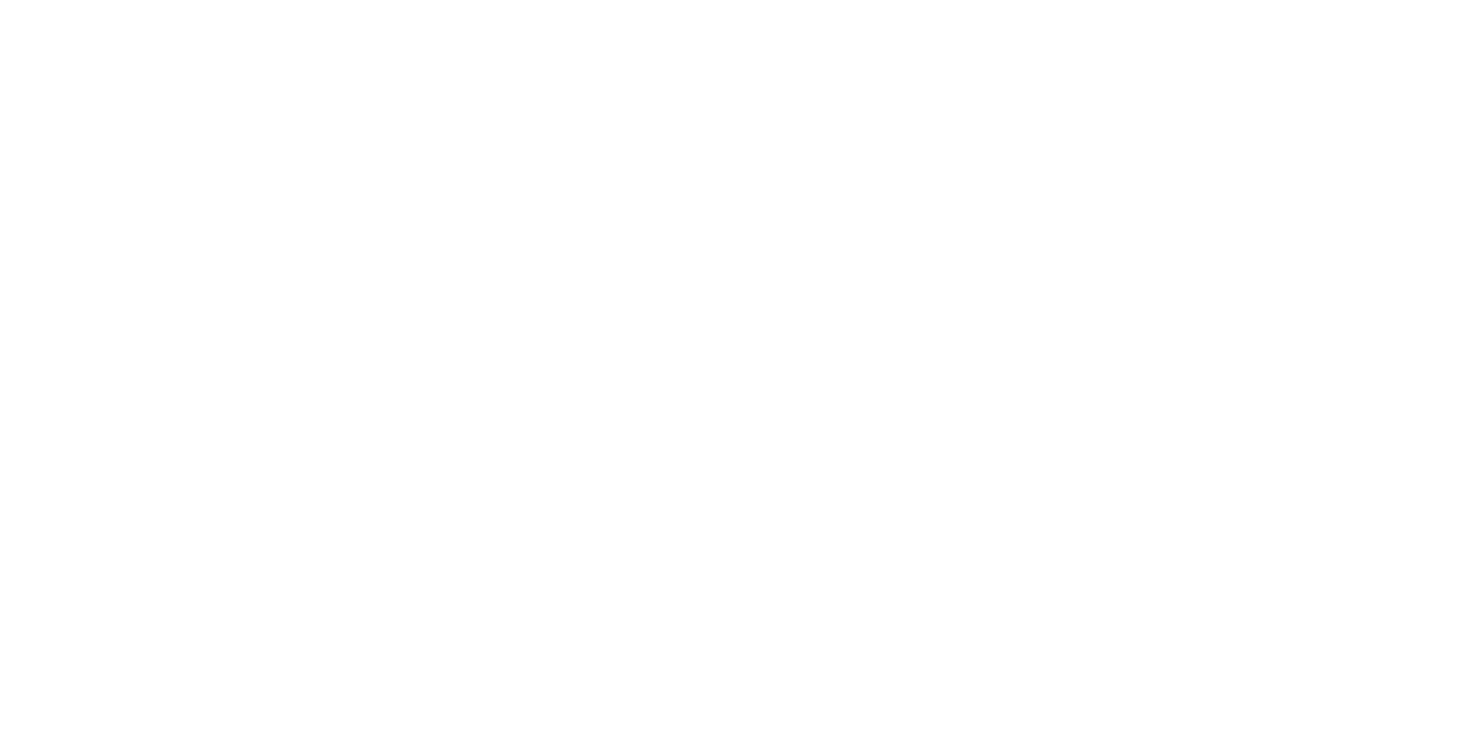 click on "Enviar" at bounding box center [399, 2509] 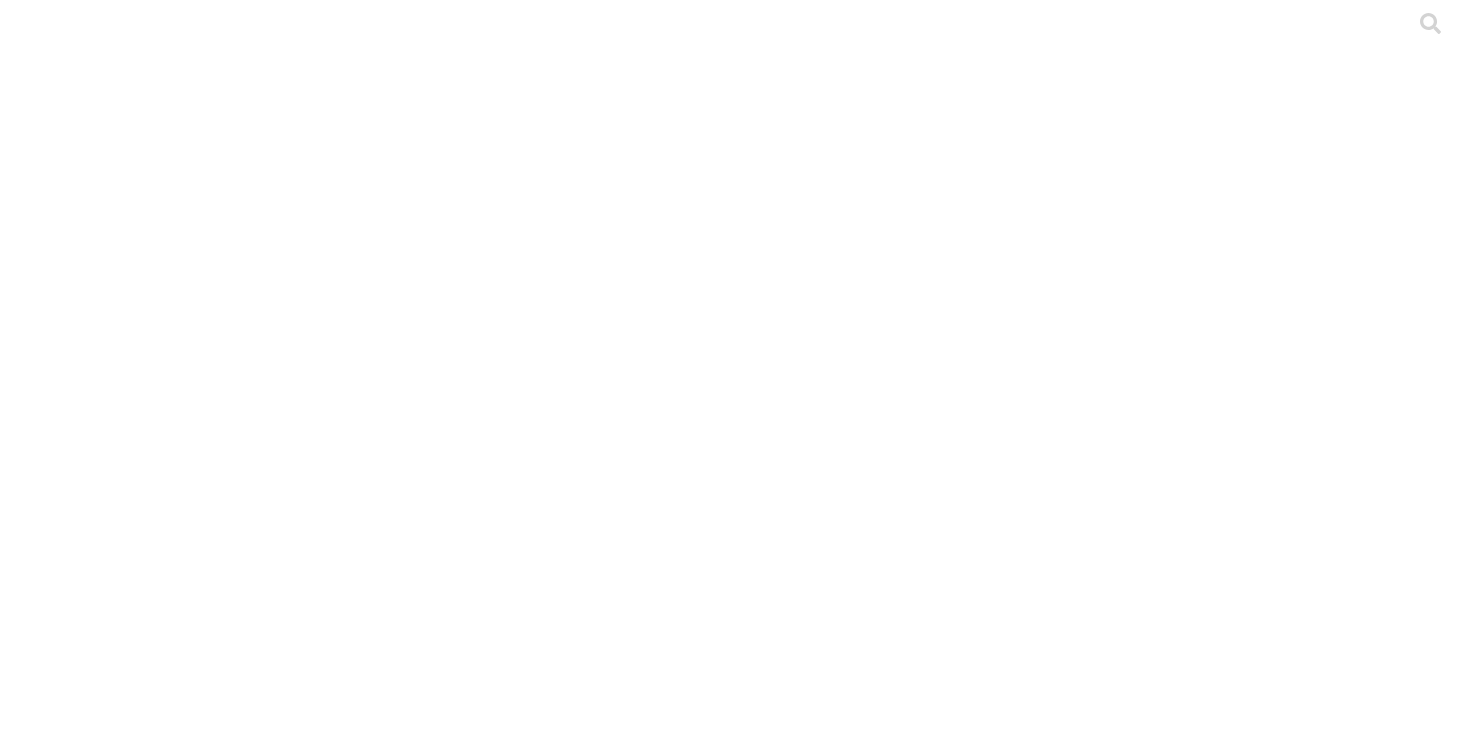 click on "LABORATORIO" at bounding box center (151, 2296) 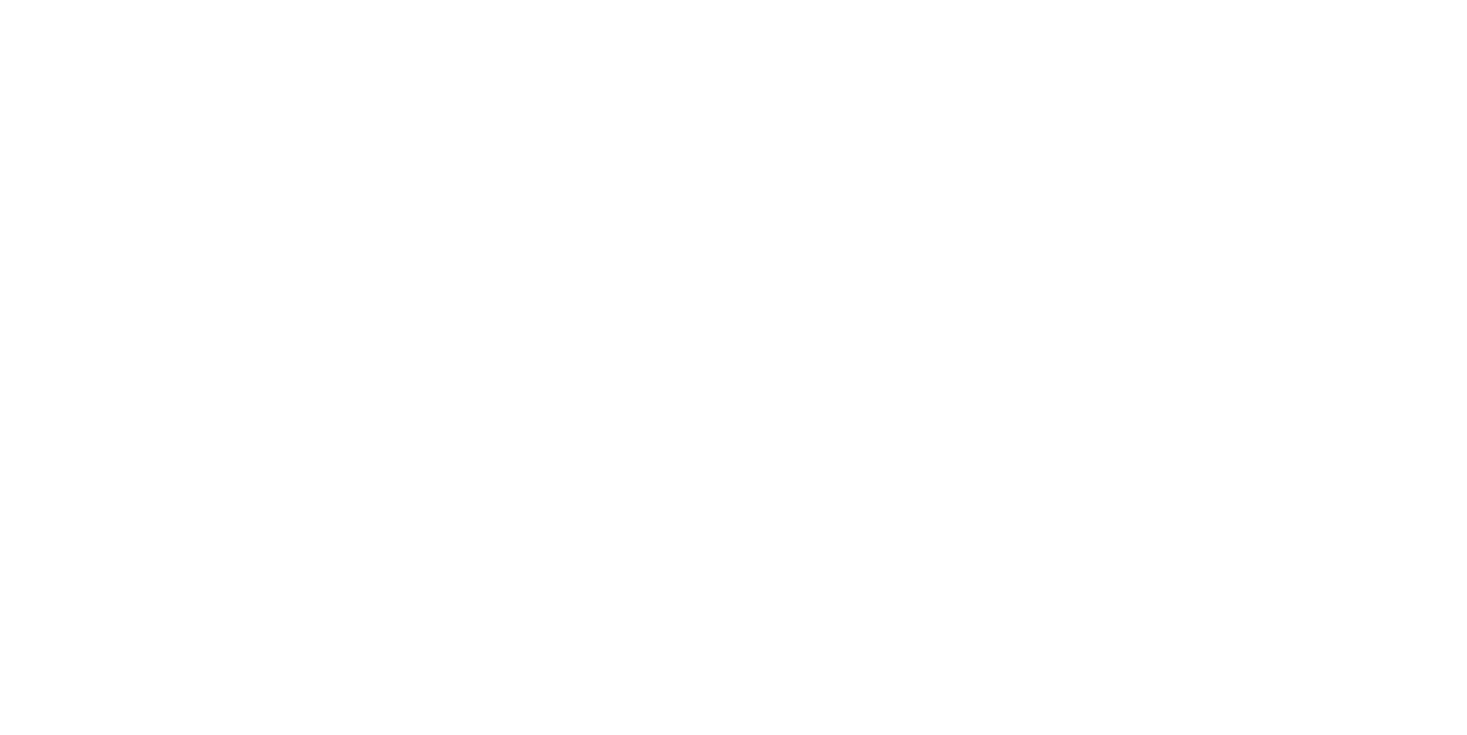 click on "Enviar" at bounding box center [399, 2658] 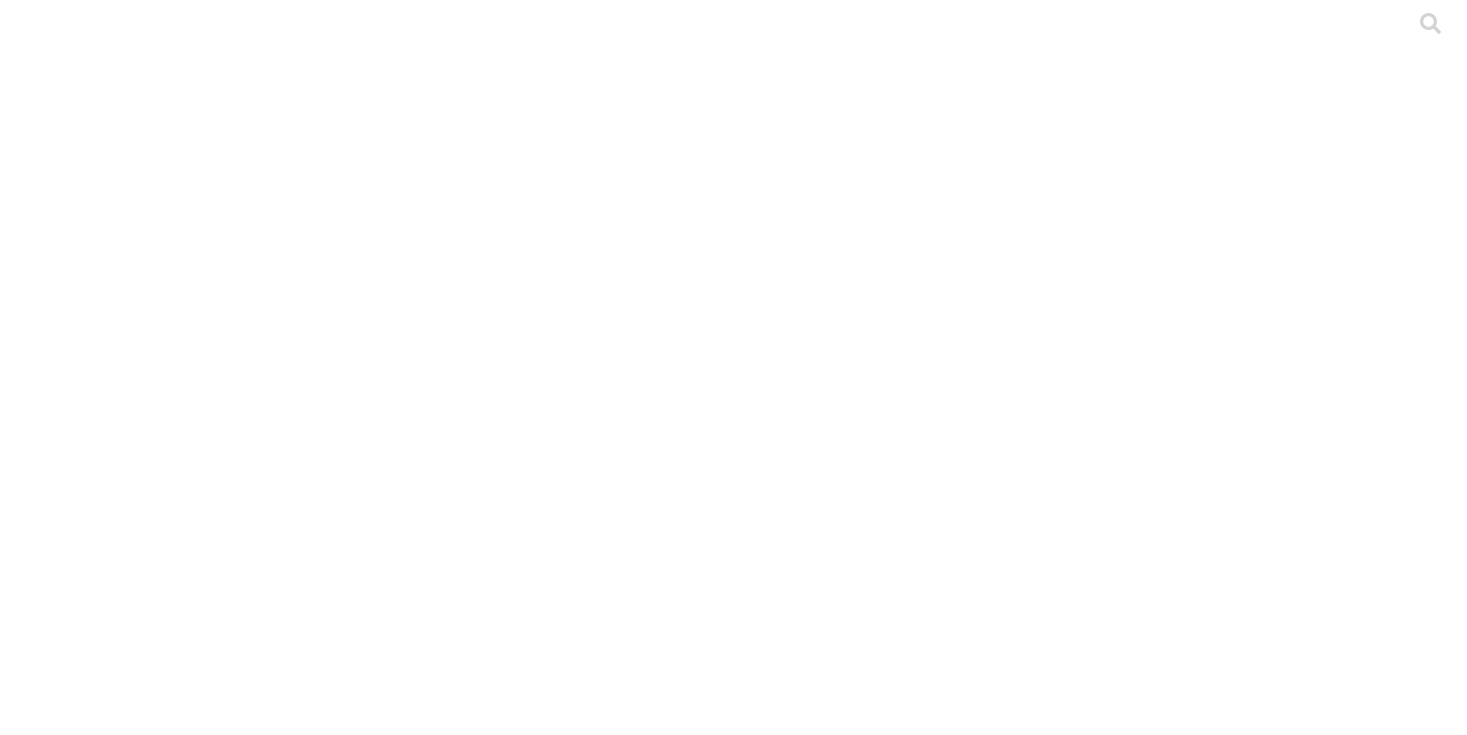 click on "HISTORICO" at bounding box center (250, 2296) 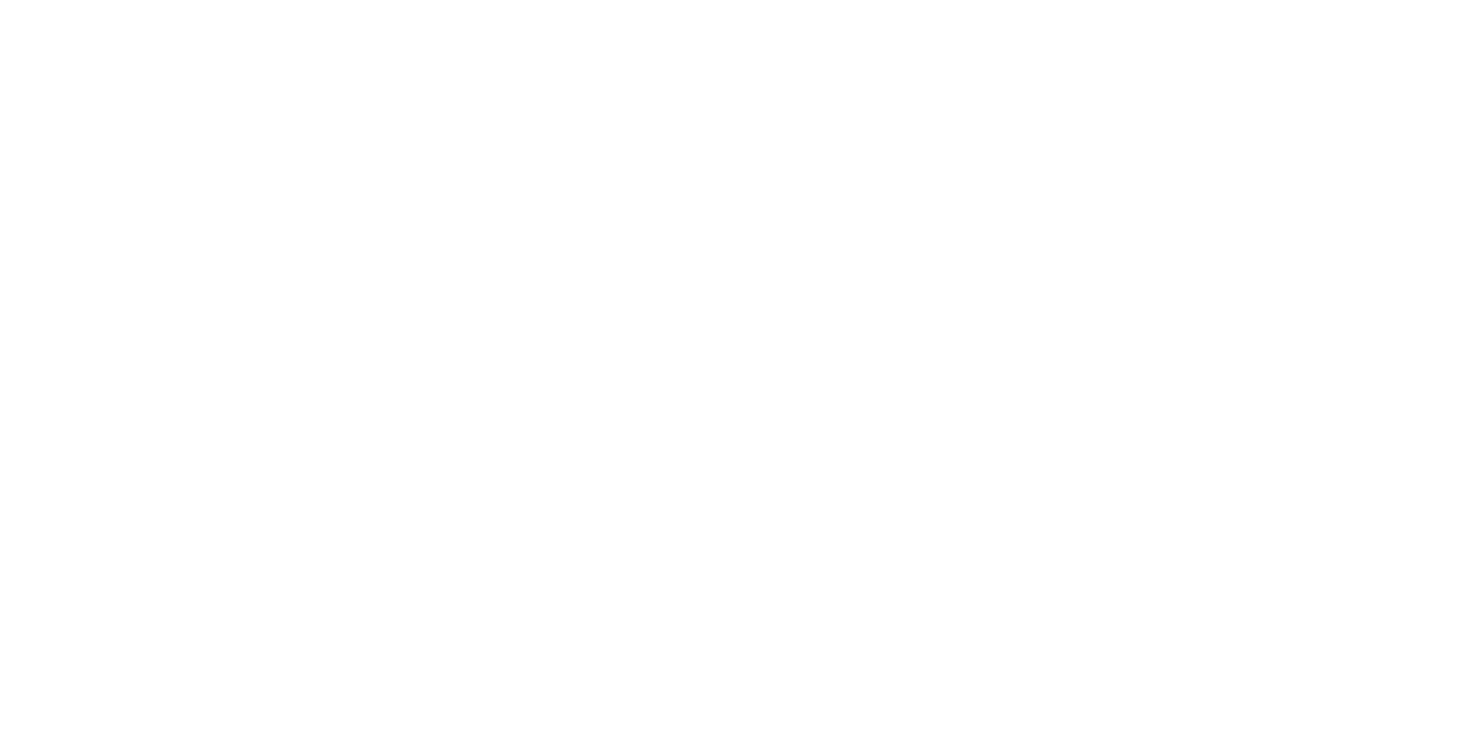 click on "Enviar" at bounding box center [399, 2509] 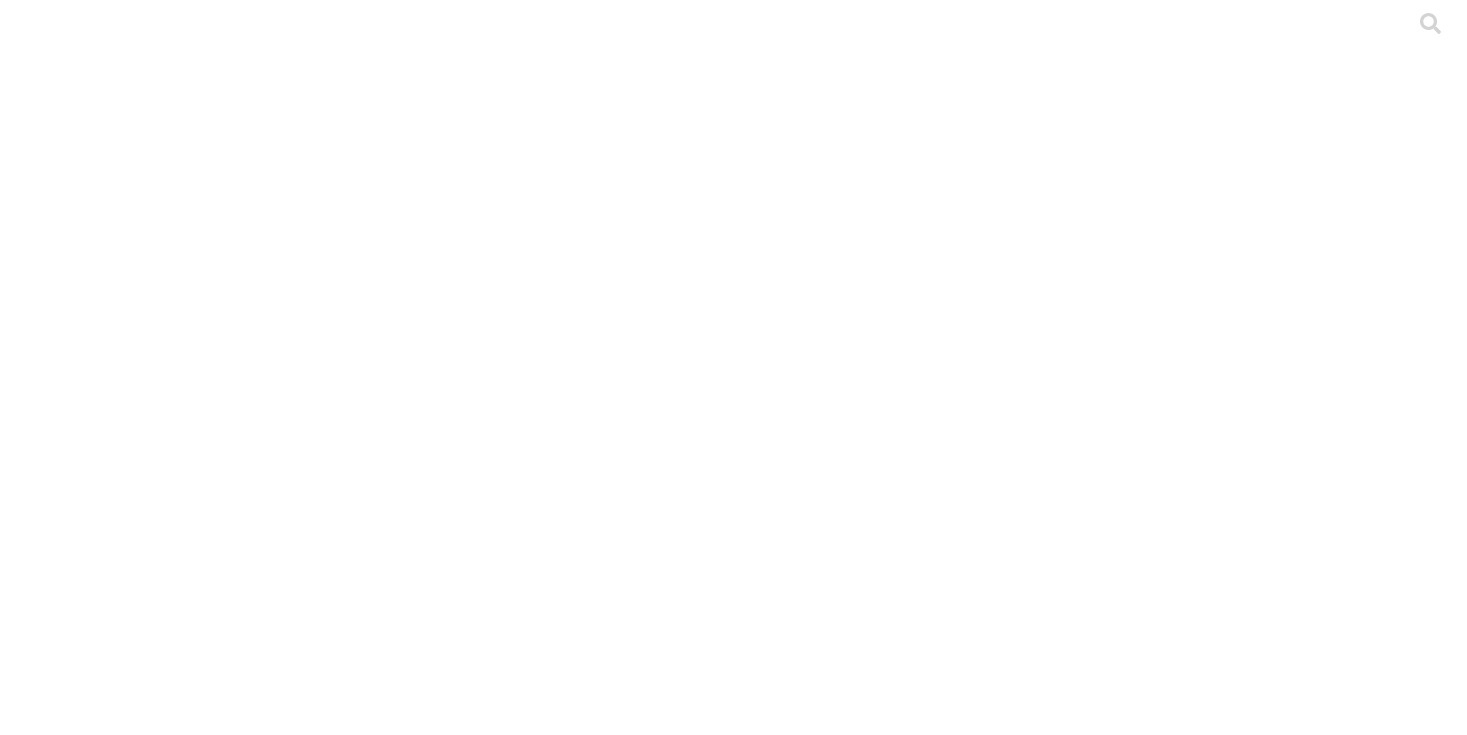 click on "Principal ETL LABORATORIO NUEVO FORMATO MICROBIOLOGIA" at bounding box center [733, 2297] 